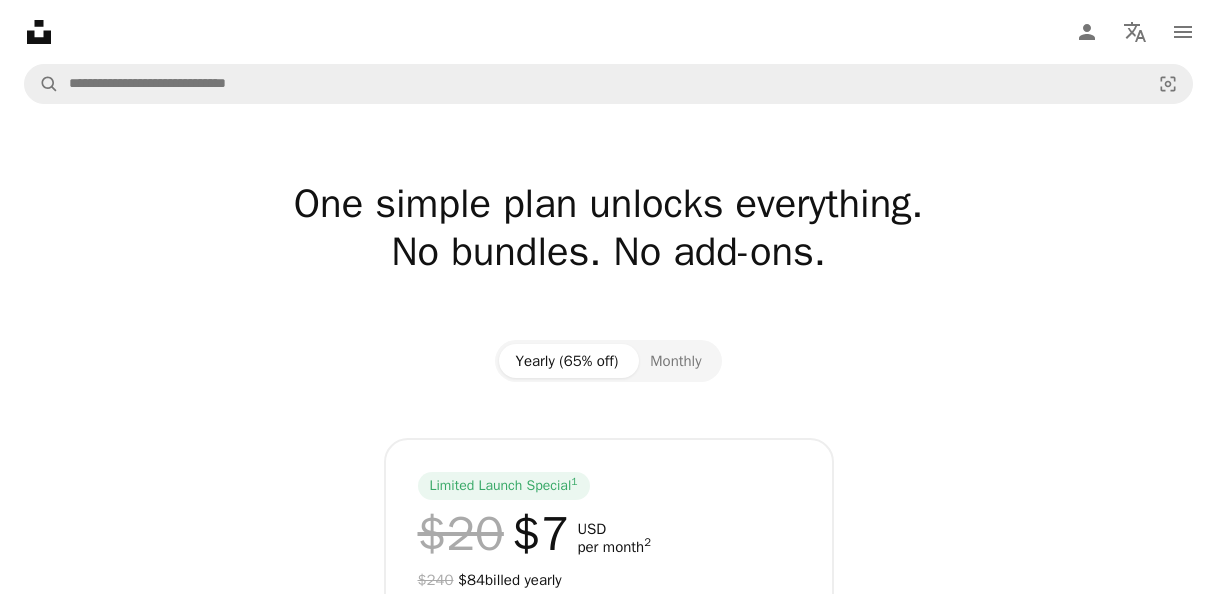 scroll, scrollTop: 0, scrollLeft: 0, axis: both 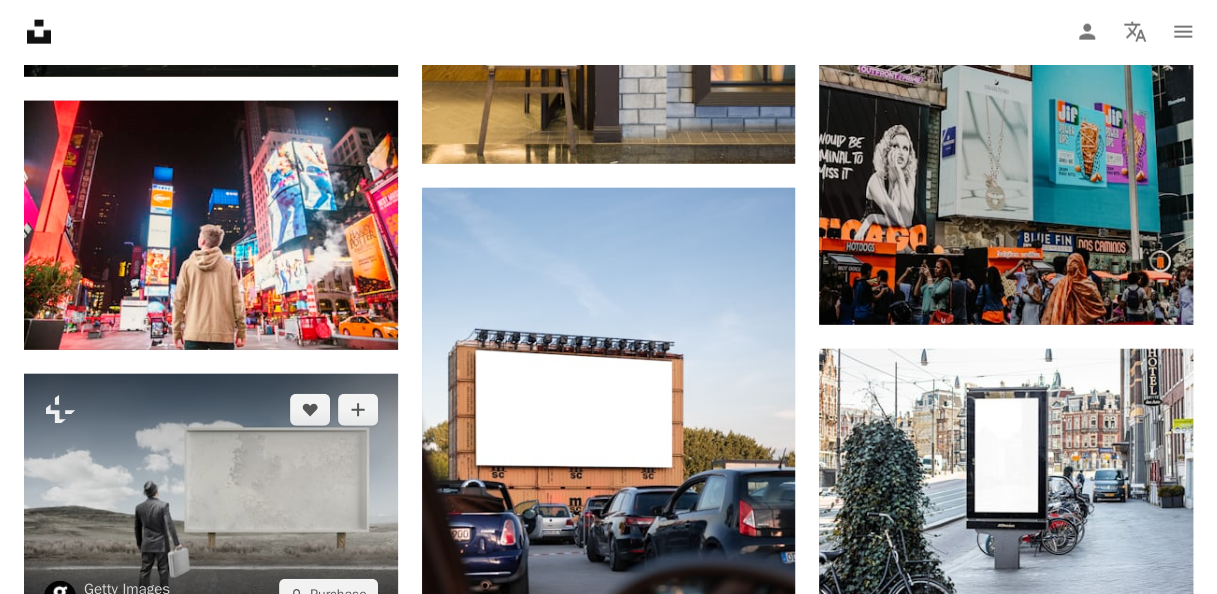 click at bounding box center (211, 502) 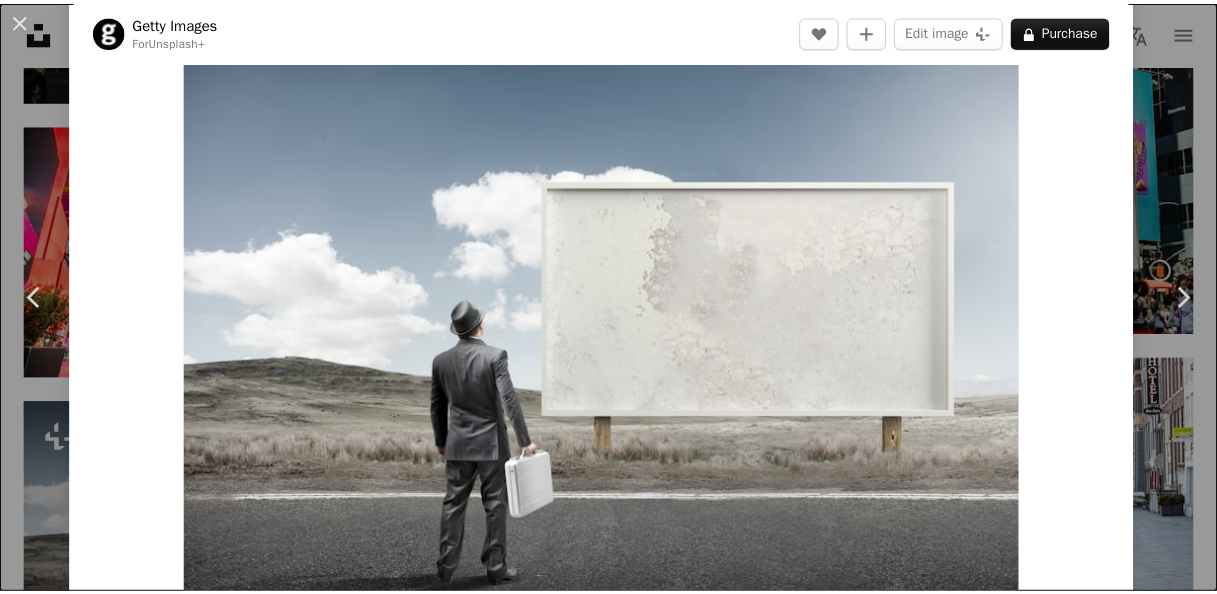 scroll, scrollTop: 0, scrollLeft: 0, axis: both 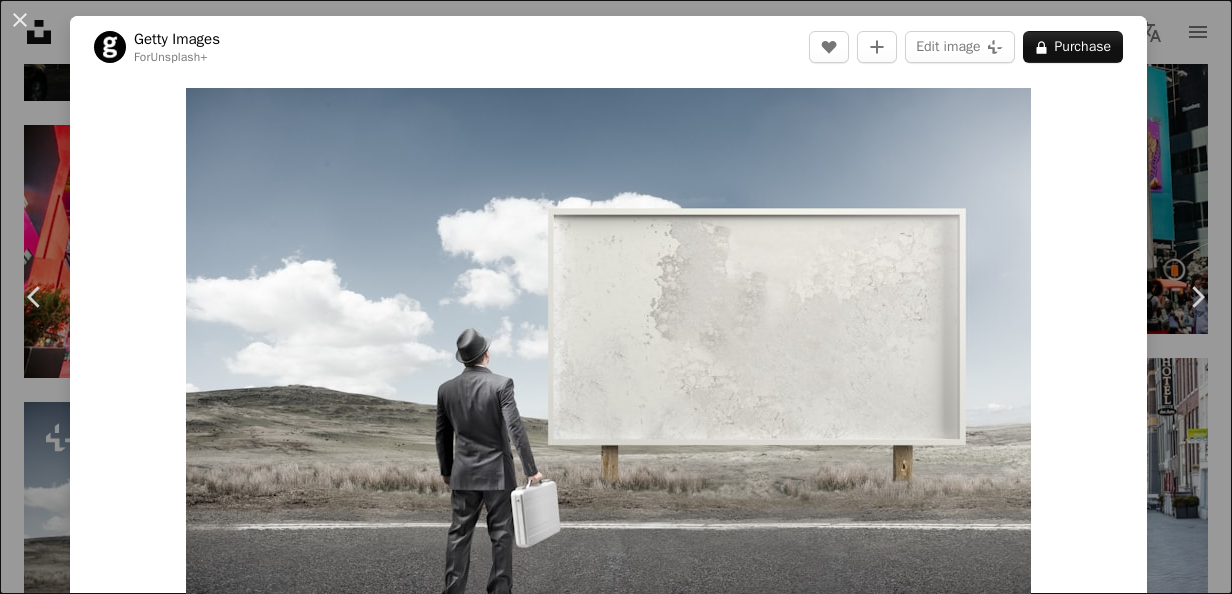 click on "An X shape Chevron left Chevron right [FIRST] [LAST] Available for hire A checkmark inside of a circle A heart A plus sign Edit image   Plus sign for Unsplash+ A lock   Purchase Zoom in A forward-right arrow Share More Actions Calendar outlined Published on  May 1, 2024 Safety Licensed under the  Unsplash+ License road adult photography adults only men communication businessman modern advertisement mystery message horizontal one person watching commuter business finance and industry staring full length only men Backgrounds Related images Plus sign for Unsplash+ A heart A plus sign [FIRST] [LAST] For  Unsplash+ A lock   Purchase Plus sign for Unsplash+ A heart A plus sign Curated Lifestyle For  Unsplash+ A lock   Purchase Plus sign for Unsplash+ A heart A plus sign Getty Images For  Unsplash+ A lock   Purchase Plus sign for Unsplash+ A heart A plus sign Getty Images For  Unsplash+ A lock   Purchase Plus sign for Unsplash+ A heart A plus sign Curated Lifestyle For  Unsplash+ A lock   Purchase Plus sign for Unsplash+ A heart A plus sign For" at bounding box center [616, 297] 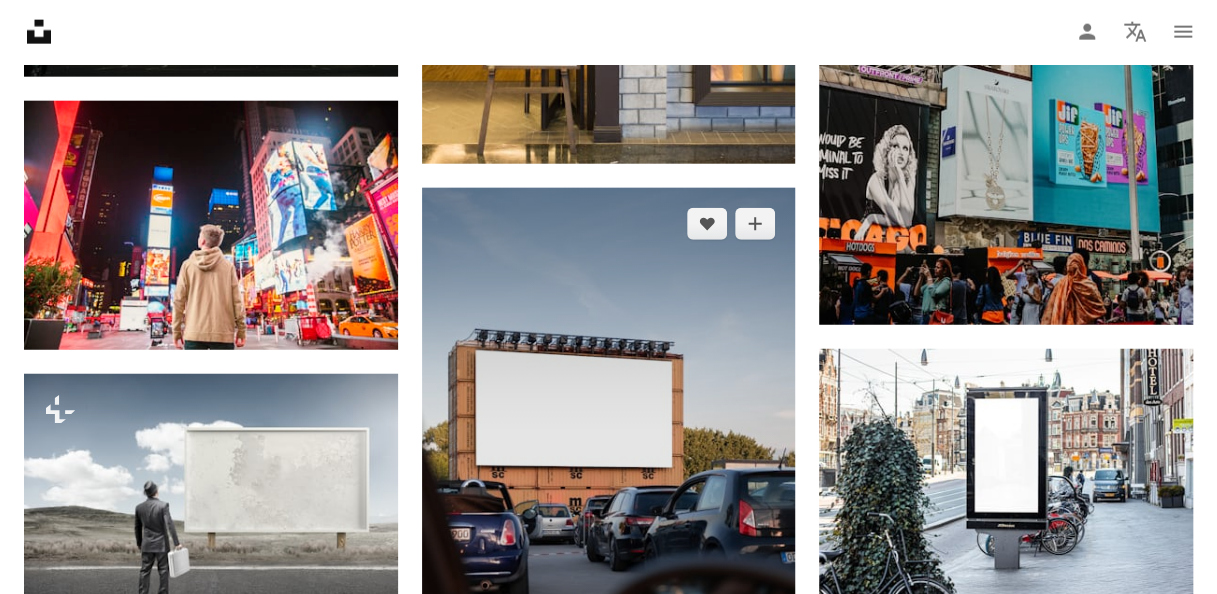 click at bounding box center (609, 459) 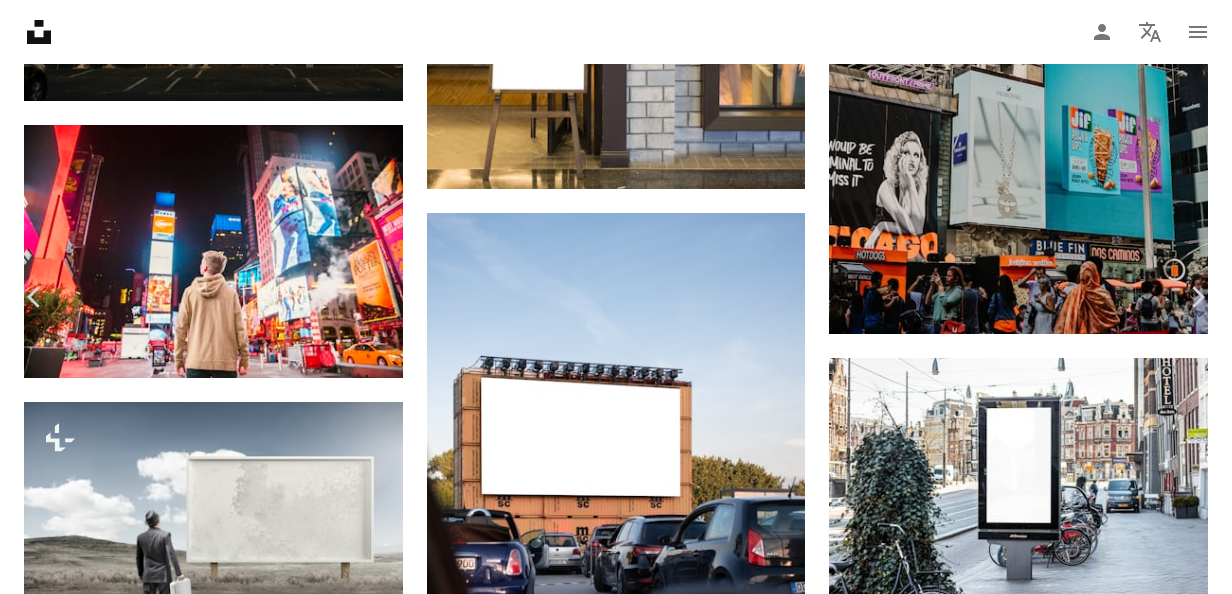 click on "An X shape Chevron left Chevron right [FIRST] [LAST] [FIRST]_[LAST] A heart A plus sign Edit image   Plus sign for Unsplash+ Download free Chevron down Zoom in ––– ––  –– ––– –––– –––– ––– ––  –– ––– –––– –––– ––– ––  –– ––– –––– –––– A forward-right arrow Share Info icon Info More Actions Drive-in cinema built with containers in Hamburg, [COUNTRY]. –––   – –––  – – ––  – ––––. ––– ––– ––––  –––– ––– ––– – –––– –––– ––– –––   –––– –––– Browse premium related images on iStock  |  Save 20% with code UNSPLASH20 Related images" at bounding box center [616, 5119] 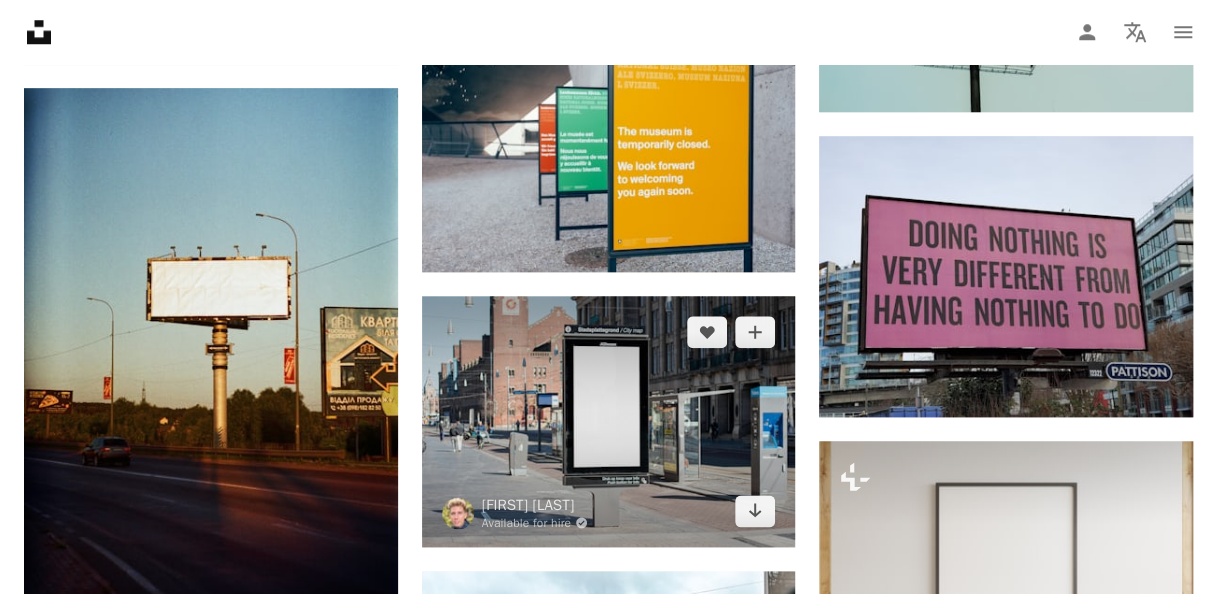click at bounding box center [609, 421] 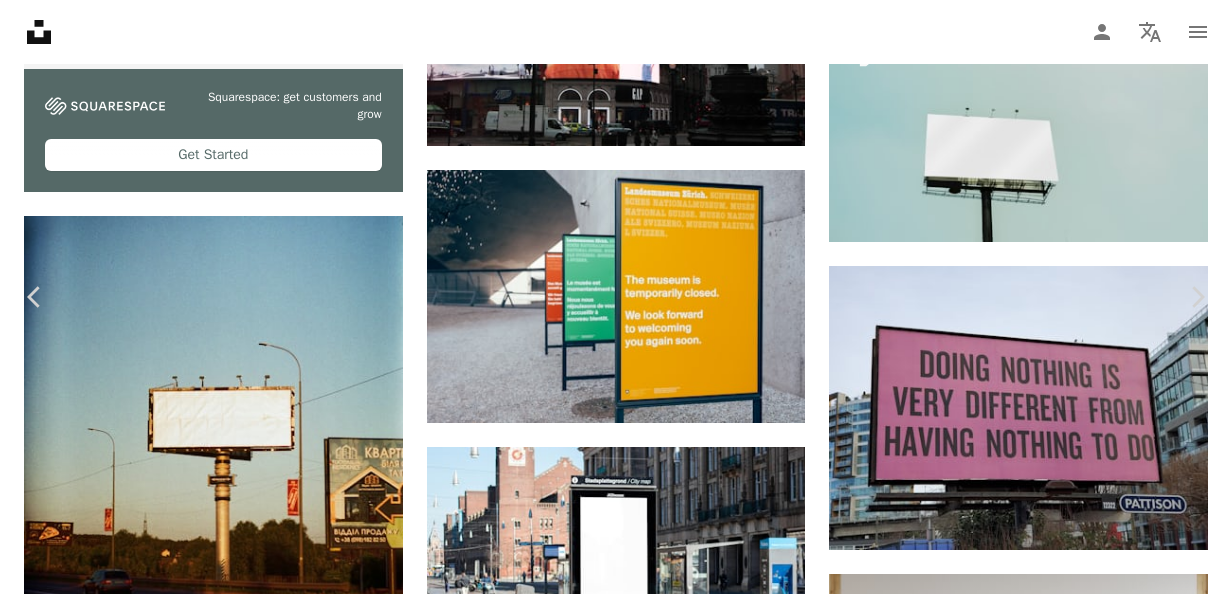 click on "Zoom in" at bounding box center (608, 5733) 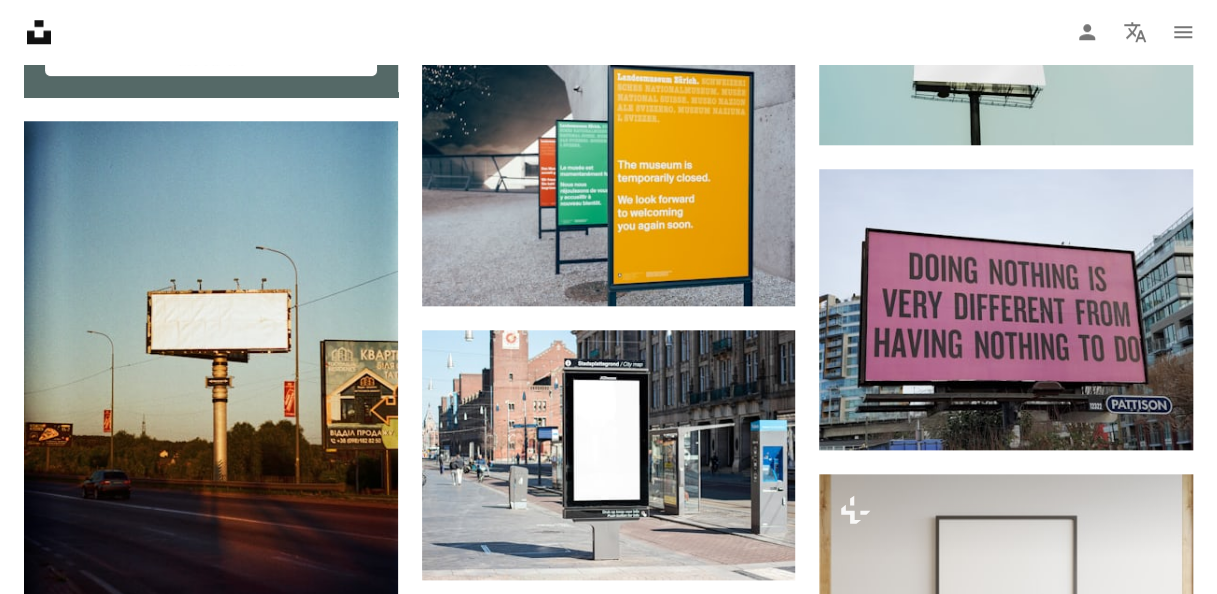 scroll, scrollTop: 4517, scrollLeft: 0, axis: vertical 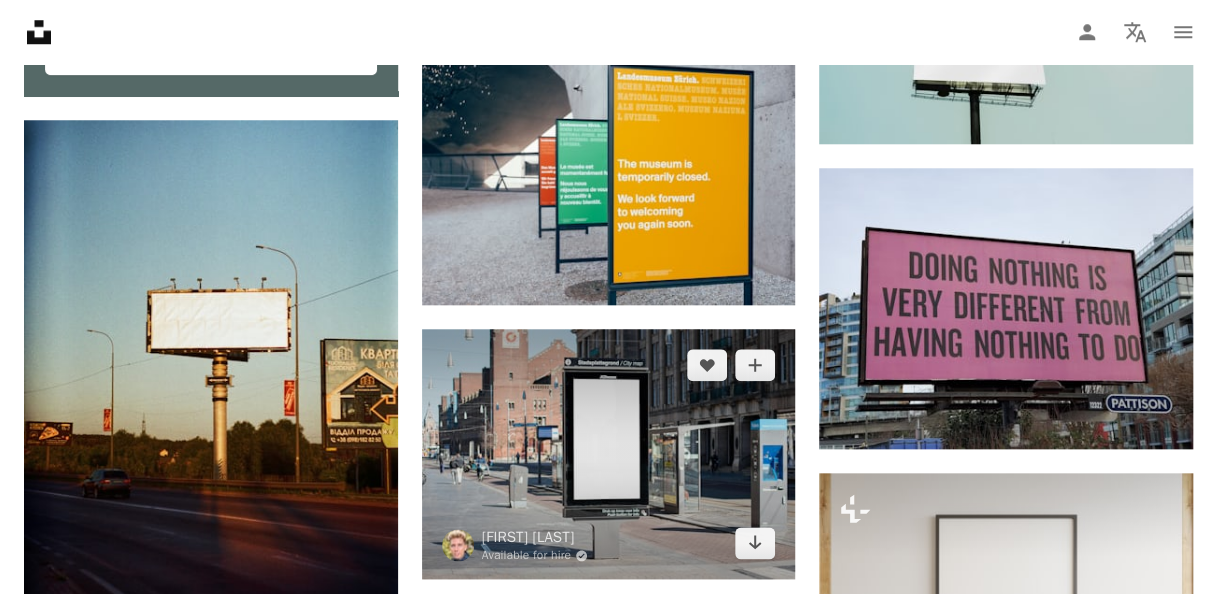 click at bounding box center [609, 454] 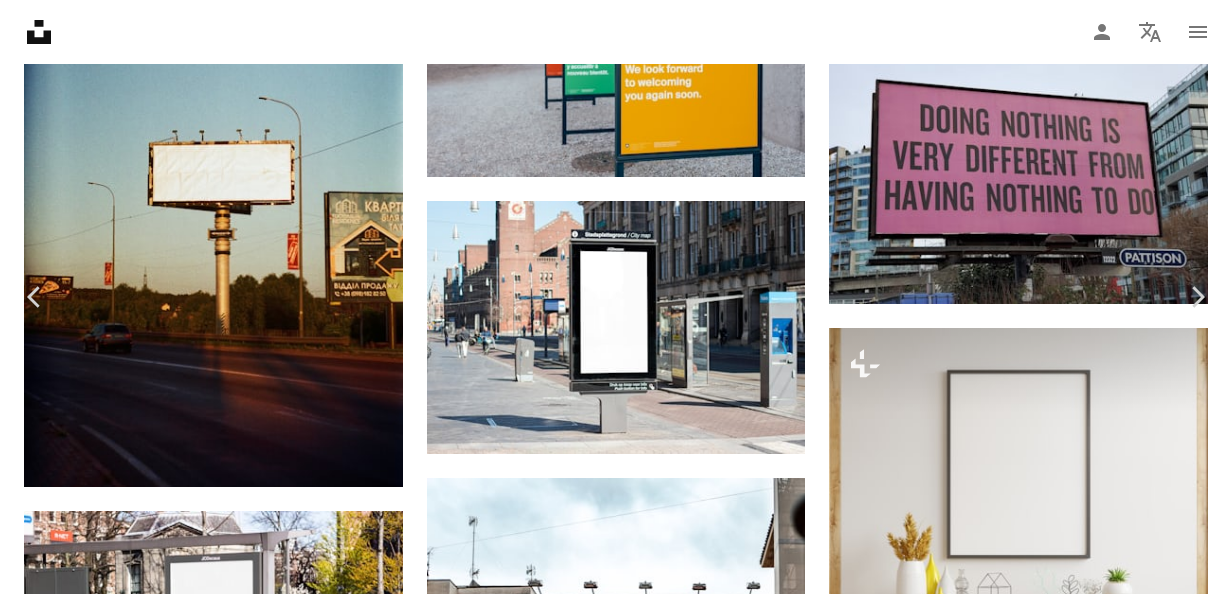click on "An X shape Chevron left Chevron right [FIRST] [LAST] Available for hire A checkmark inside of a circle A heart A plus sign Edit image   Plus sign for Unsplash+ A lock   Purchase Zoom in Views 2,420,834 Downloads 34,928 A forward-right arrow Share Info icon Info More Actions Download the free editable photoshop file as a mockup here: behance.net/[FIRST][LAST]. Enjoy! Support my mission by buying me a coffee: ko-fi.com/[FIRST][LAST] :) A map marker Dam Square, [CITY], [COUNTRY] Calendar outlined Published on  January 11, 2021 Camera Canon, EOS 600D Safety Free to use under the  Unsplash License free street poster urban mockup amsterdam billboard advertisement building city human architecture white town electronics netherlands screen monitor tower display Free images Browse premium related images on iStock  |  Save 20% with code UNSPLASH20 View more on iStock  ↗ Related images A heart A plus sign [FIRST] [LAST] Available for hire A checkmark inside of a circle Arrow pointing down Plus sign for Unsplash+ A heart For" at bounding box center [616, 5406] 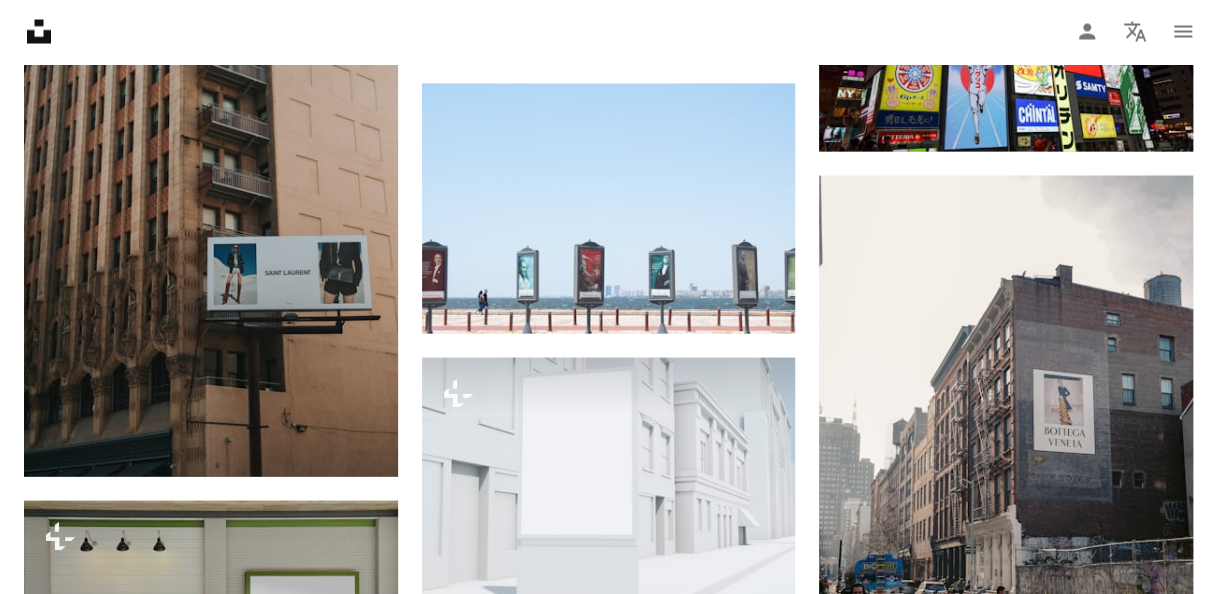 scroll, scrollTop: 5528, scrollLeft: 0, axis: vertical 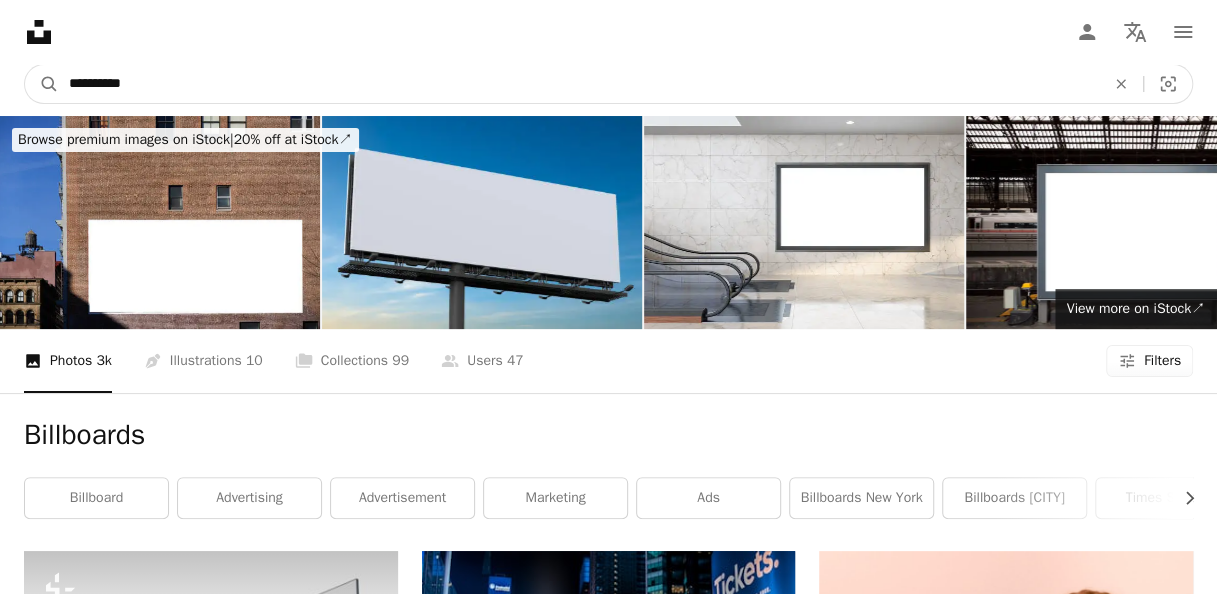 click on "**********" at bounding box center (579, 84) 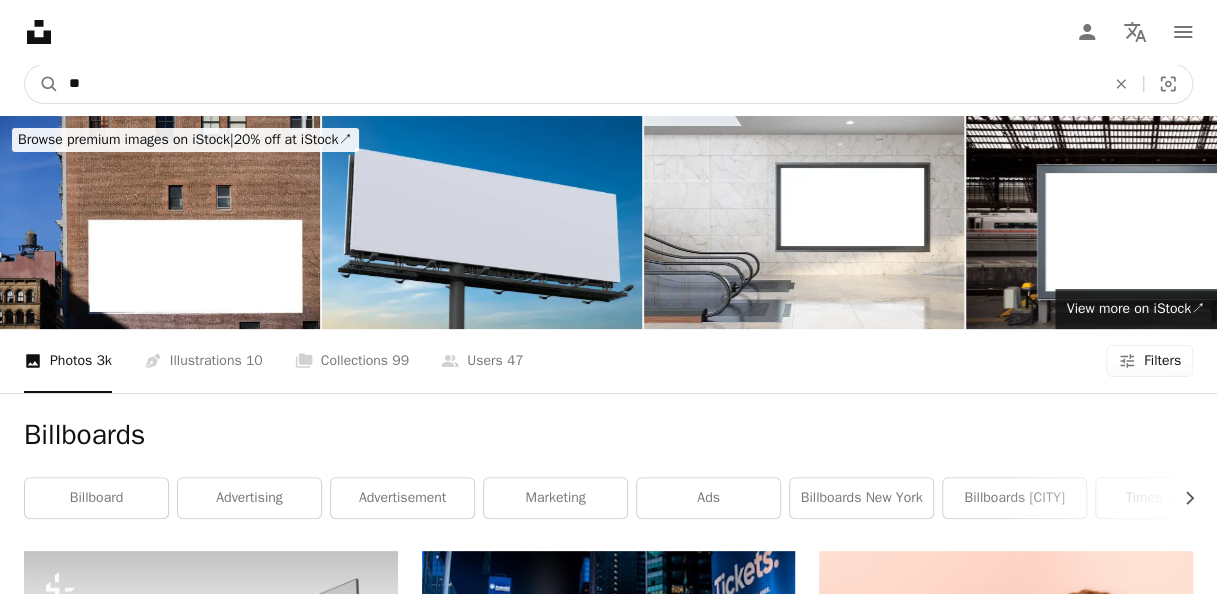 type on "*" 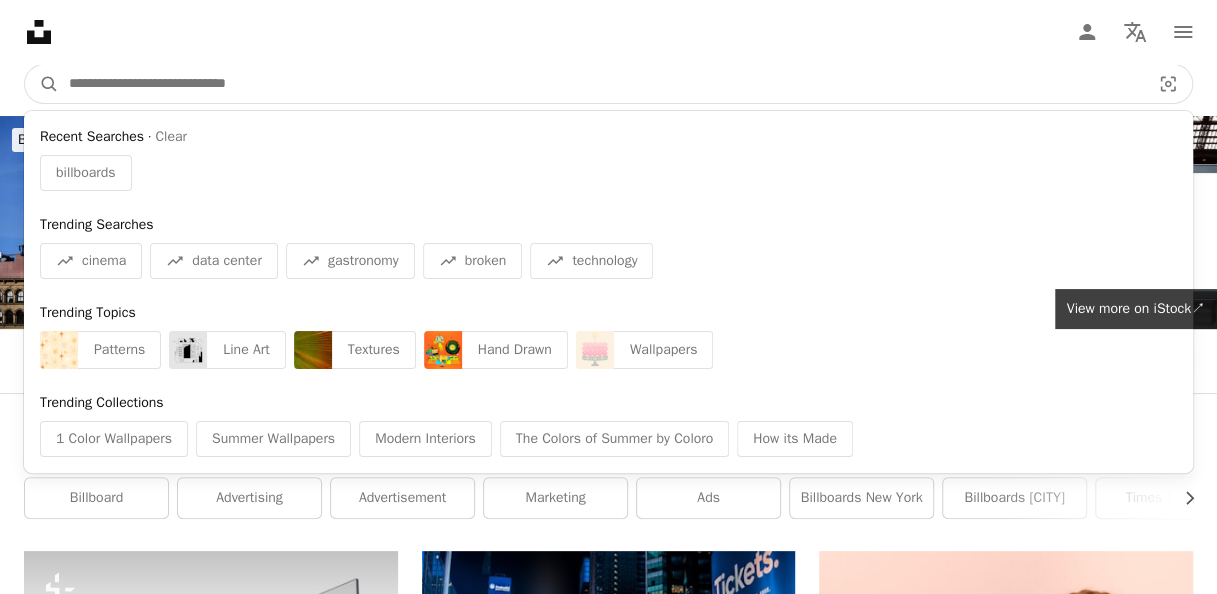 paste on "**********" 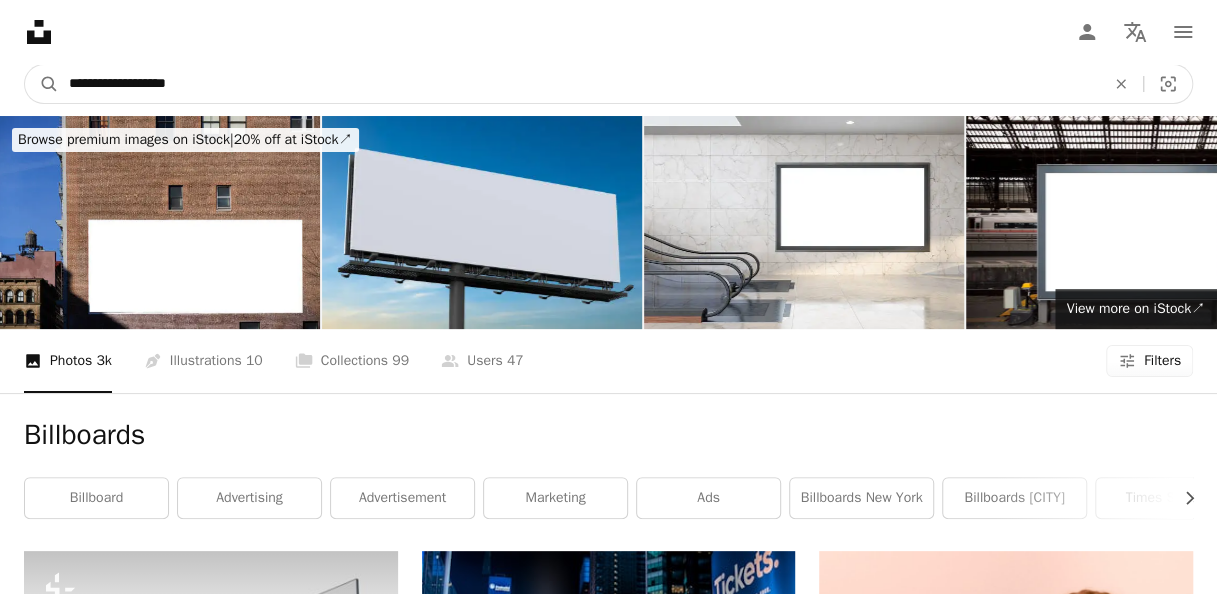click on "A magnifying glass" at bounding box center (42, 84) 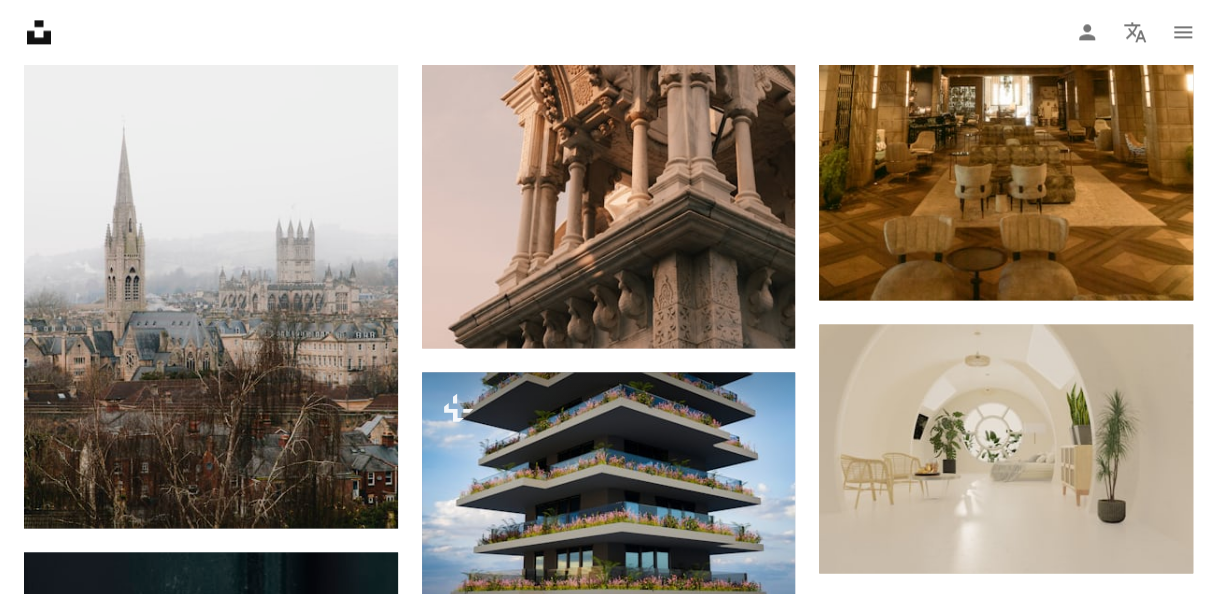 scroll, scrollTop: 1350, scrollLeft: 0, axis: vertical 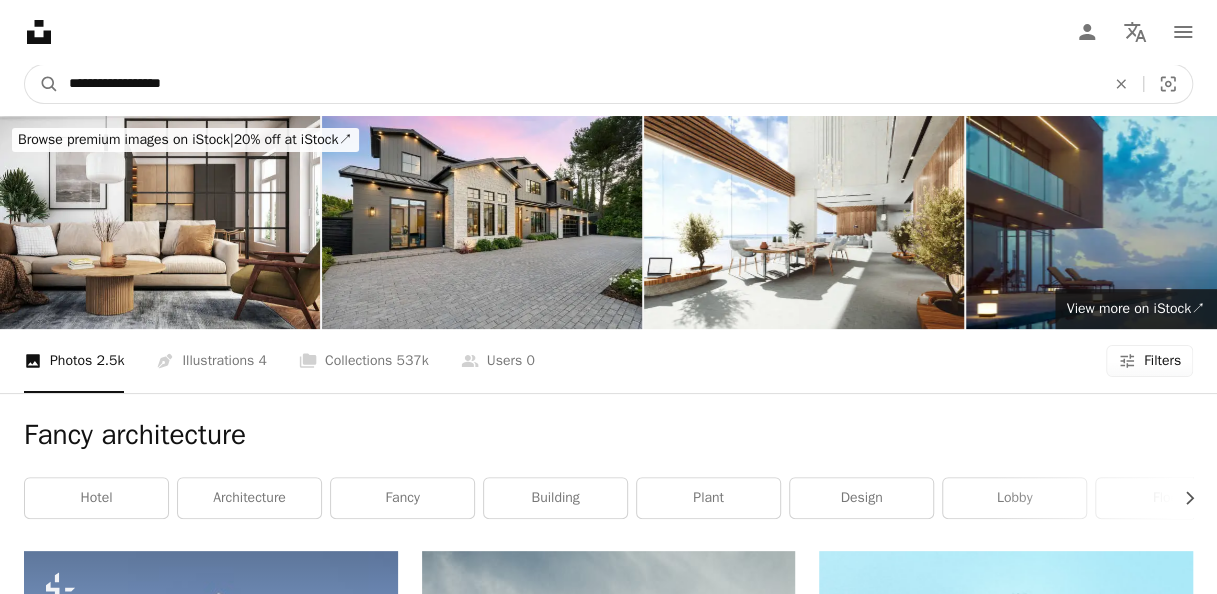 click on "**********" at bounding box center (579, 84) 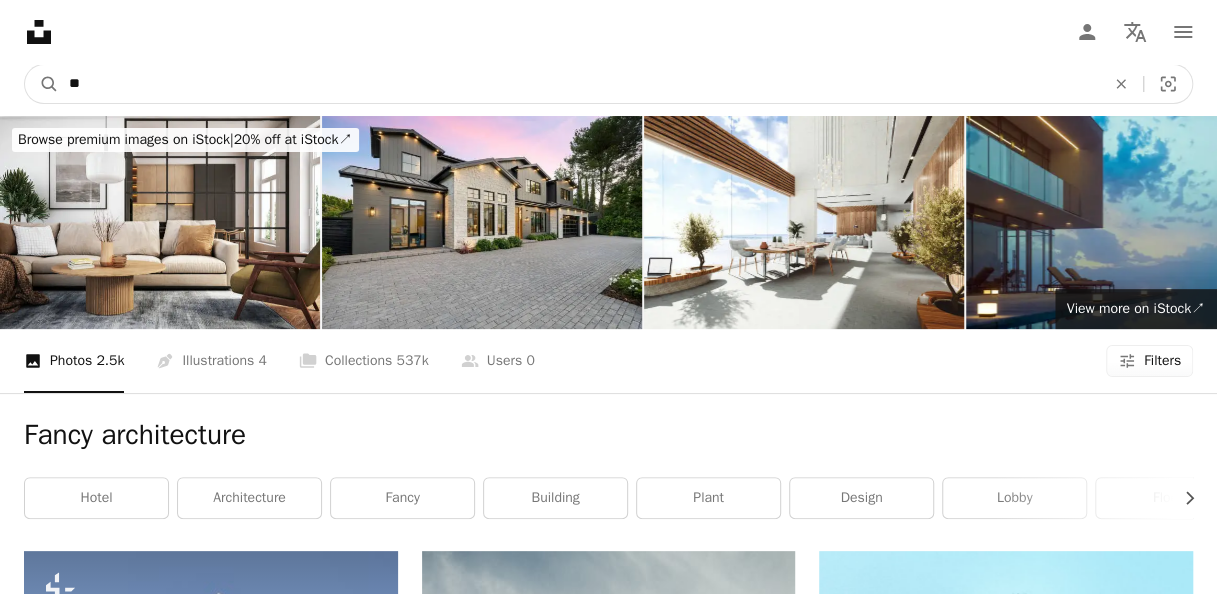 type on "*" 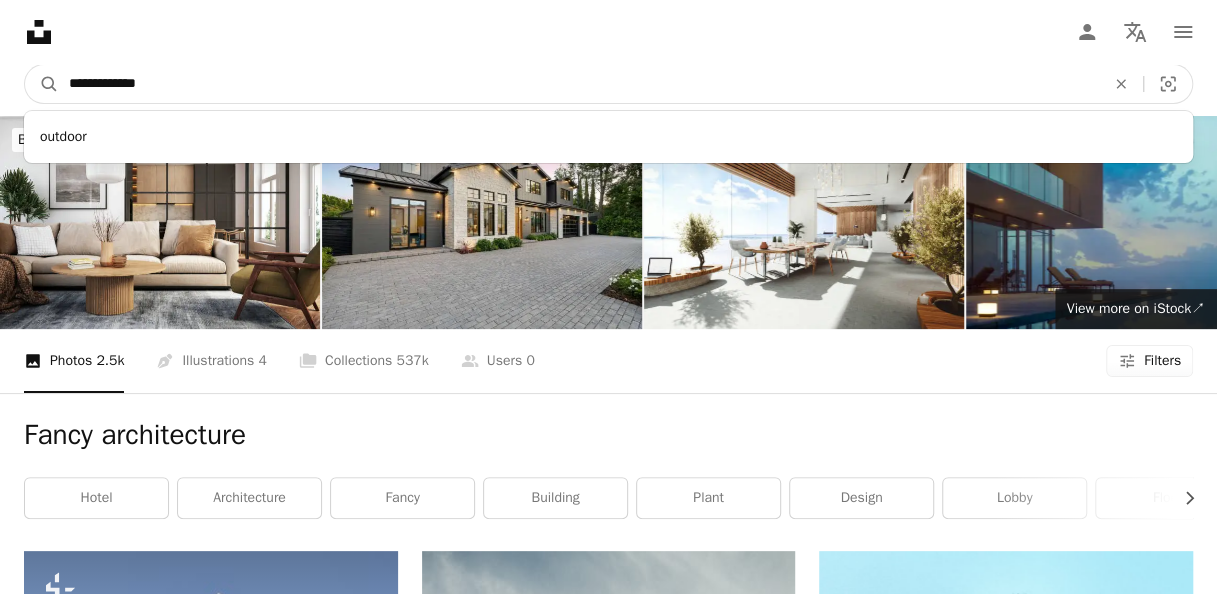 type on "**********" 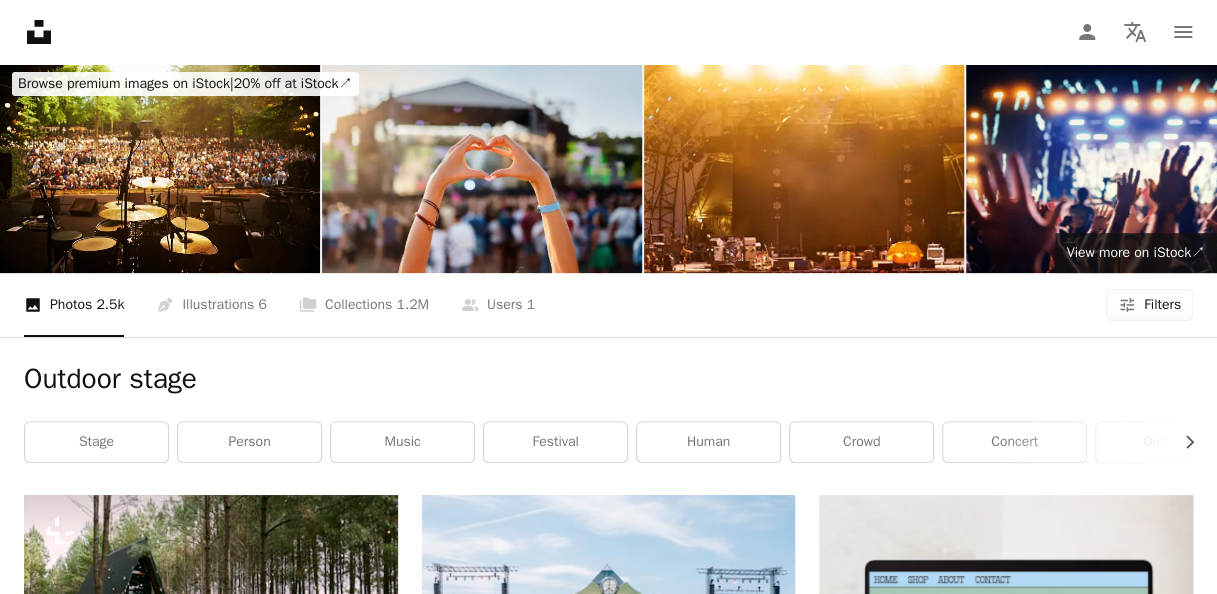 scroll, scrollTop: 0, scrollLeft: 0, axis: both 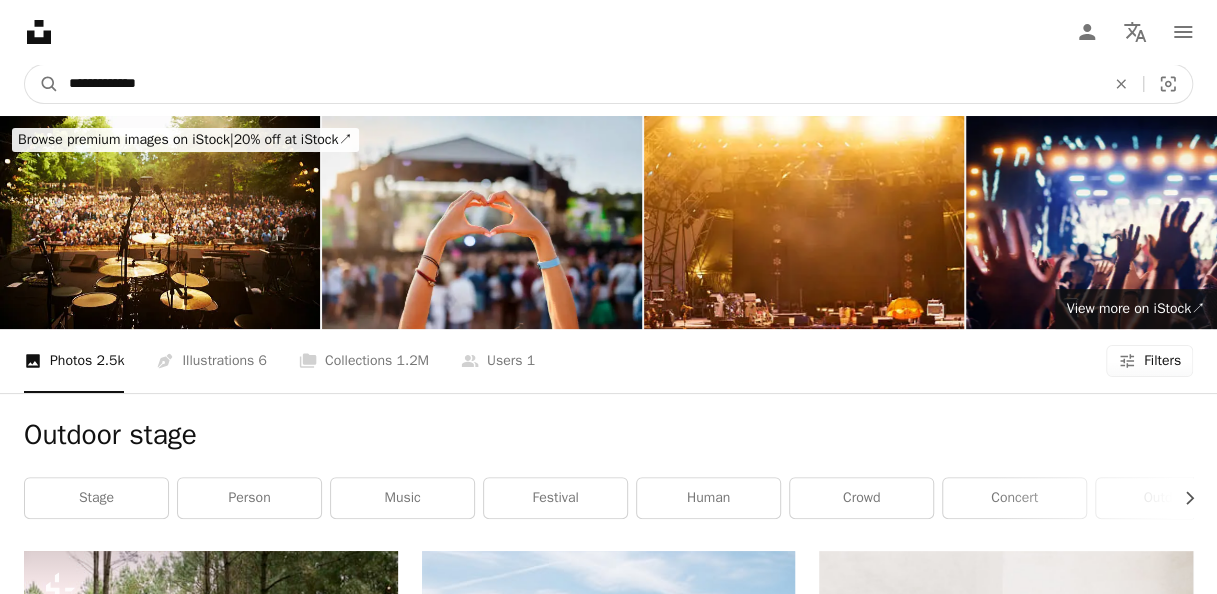 click on "**********" at bounding box center [579, 84] 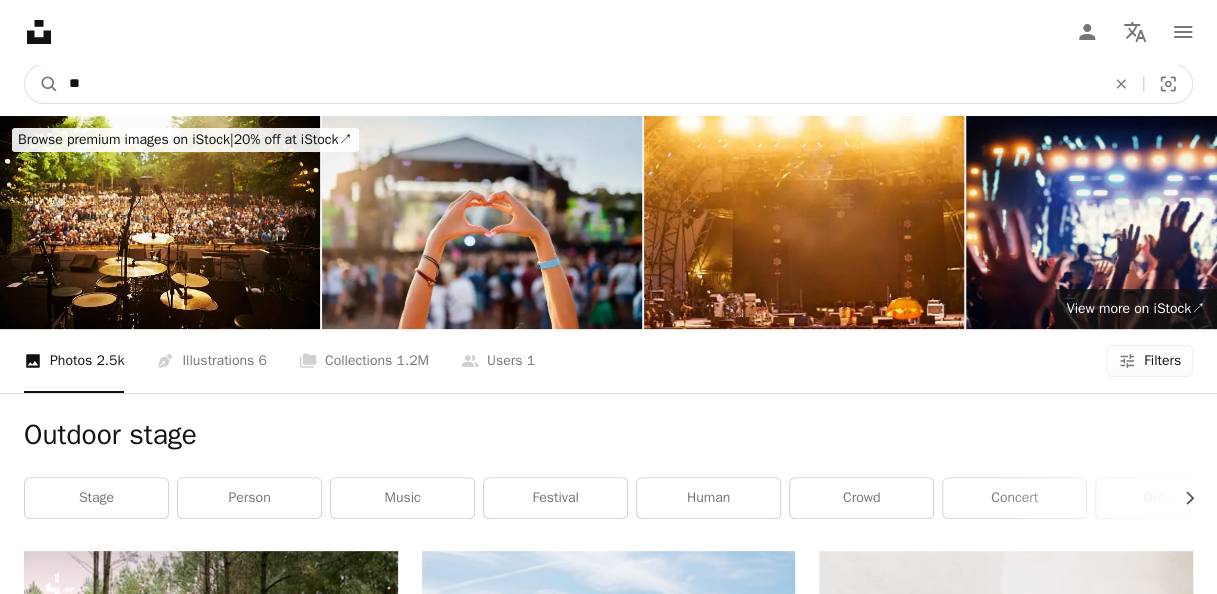type on "*" 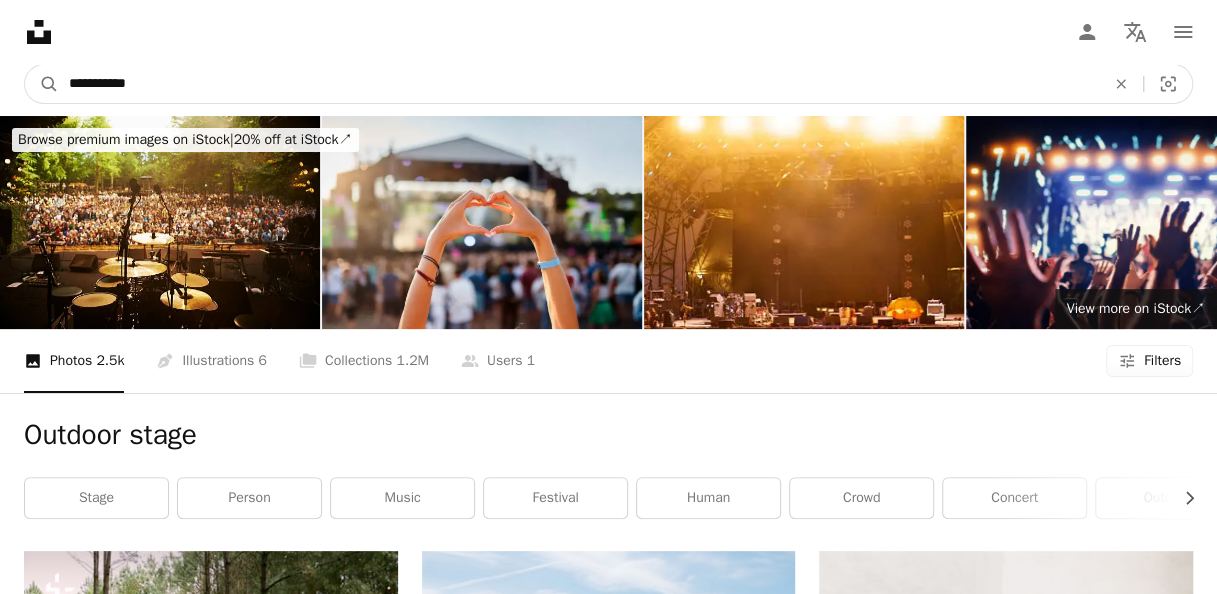 type on "**********" 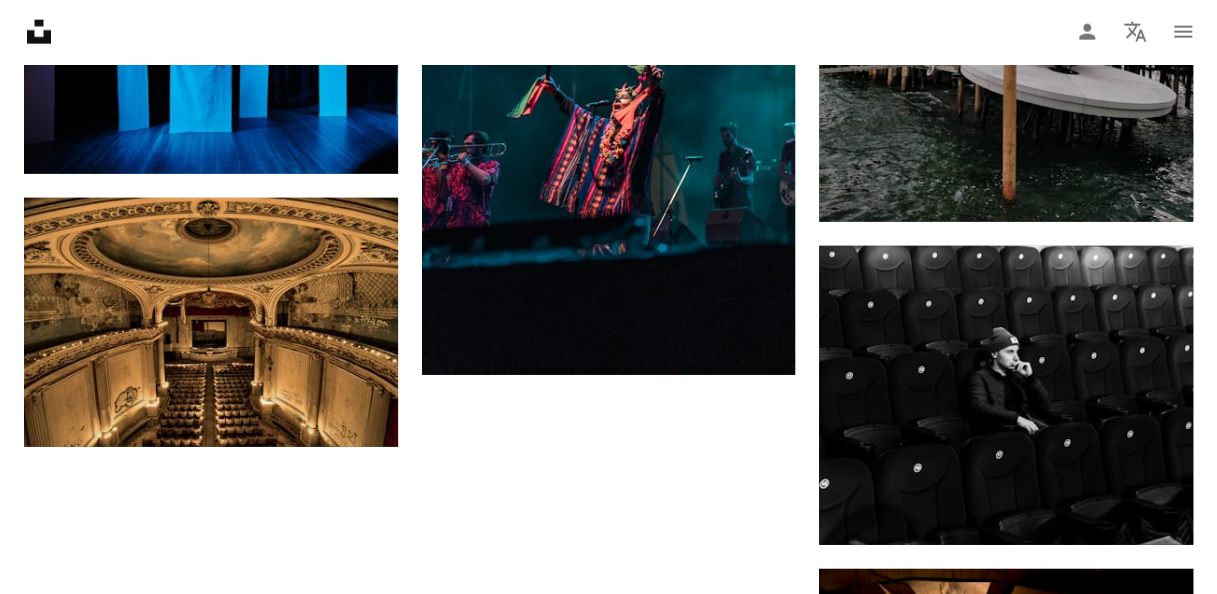scroll, scrollTop: 2375, scrollLeft: 0, axis: vertical 